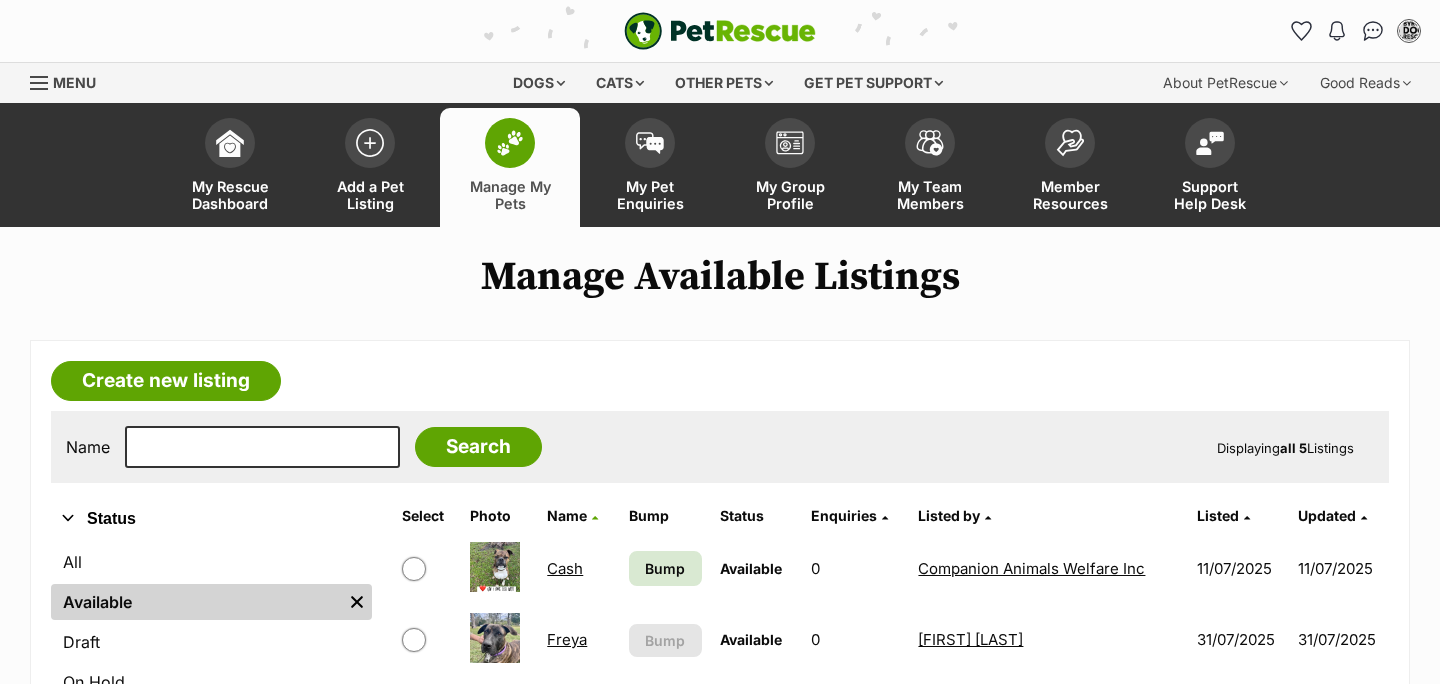 scroll, scrollTop: 357, scrollLeft: 0, axis: vertical 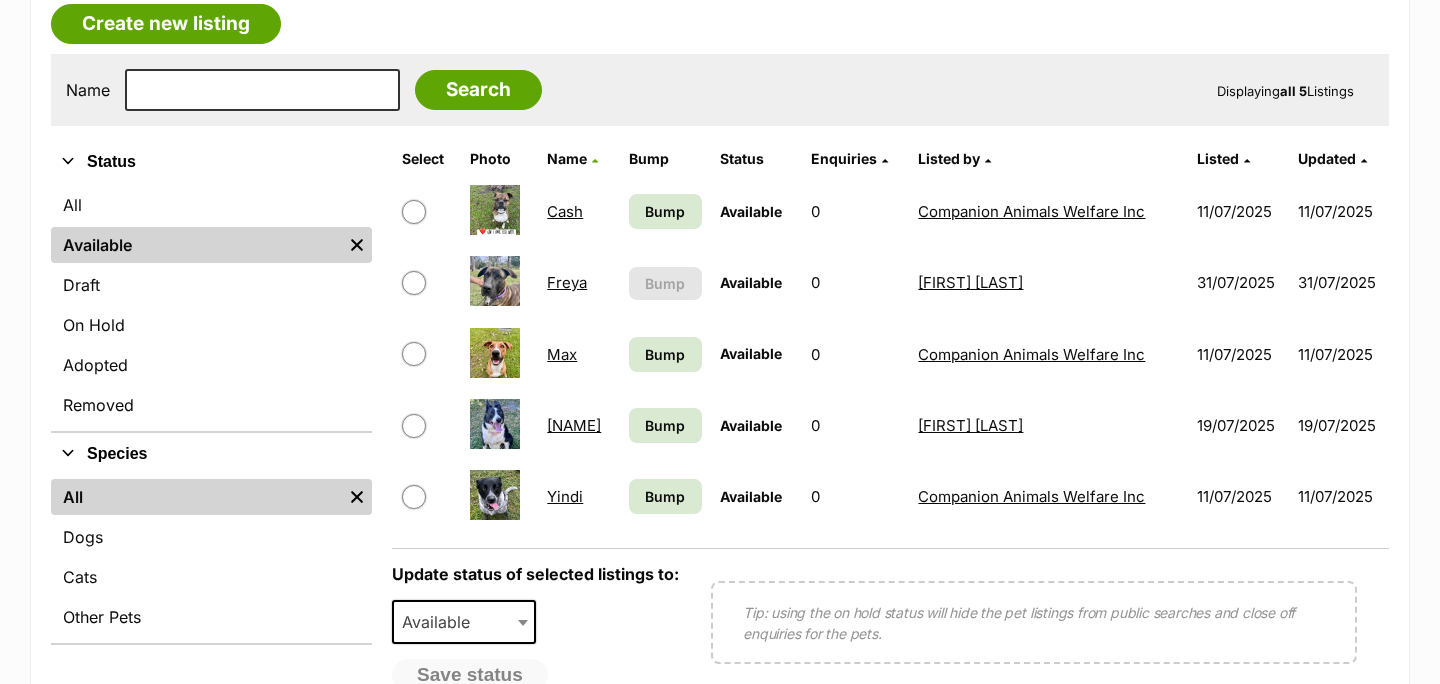 click at bounding box center [414, 426] 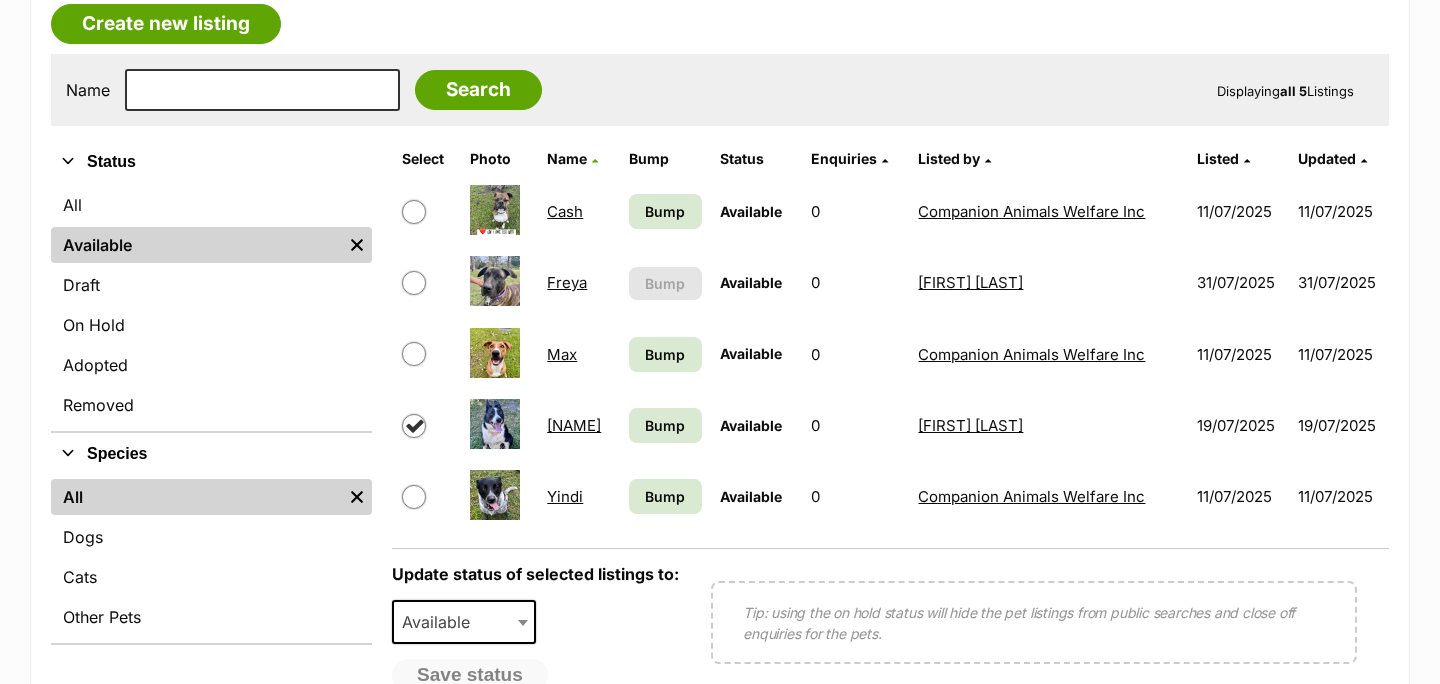 checkbox on "true" 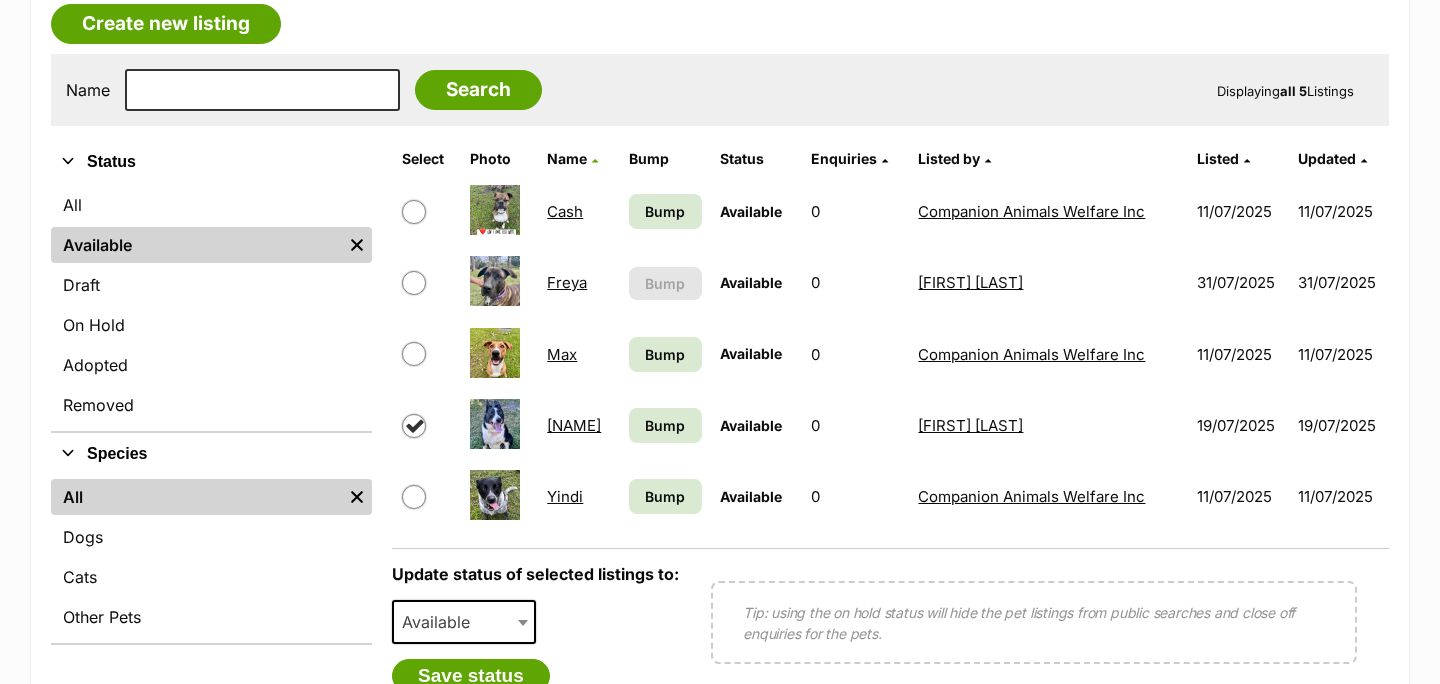 scroll, scrollTop: 357, scrollLeft: 0, axis: vertical 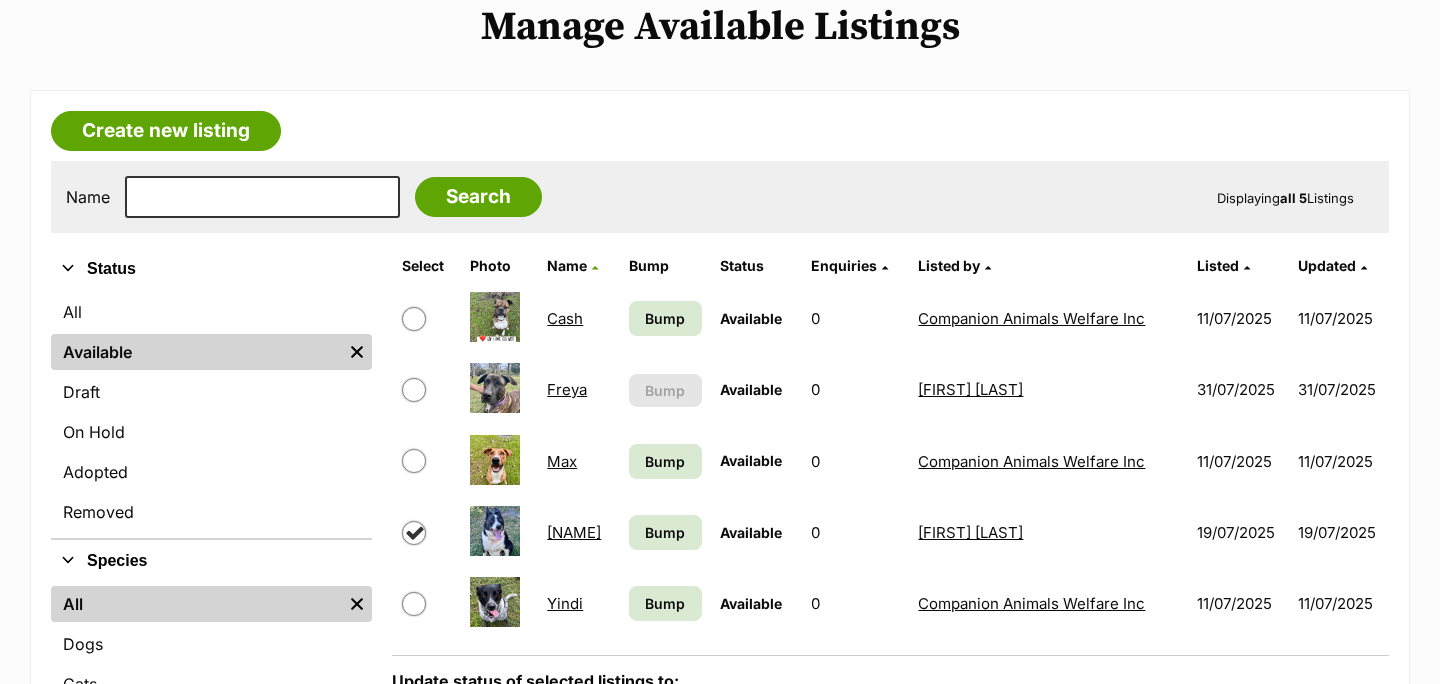 click at bounding box center [495, 531] 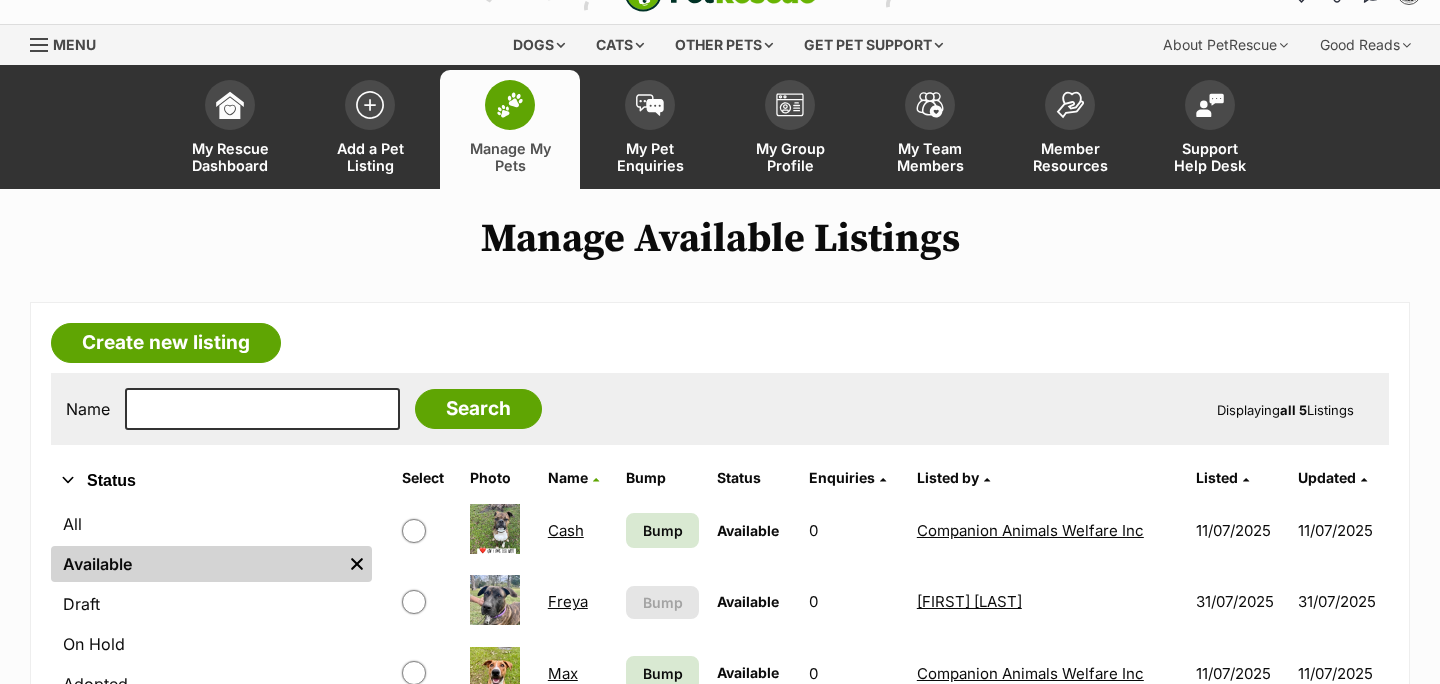 scroll, scrollTop: 319, scrollLeft: 0, axis: vertical 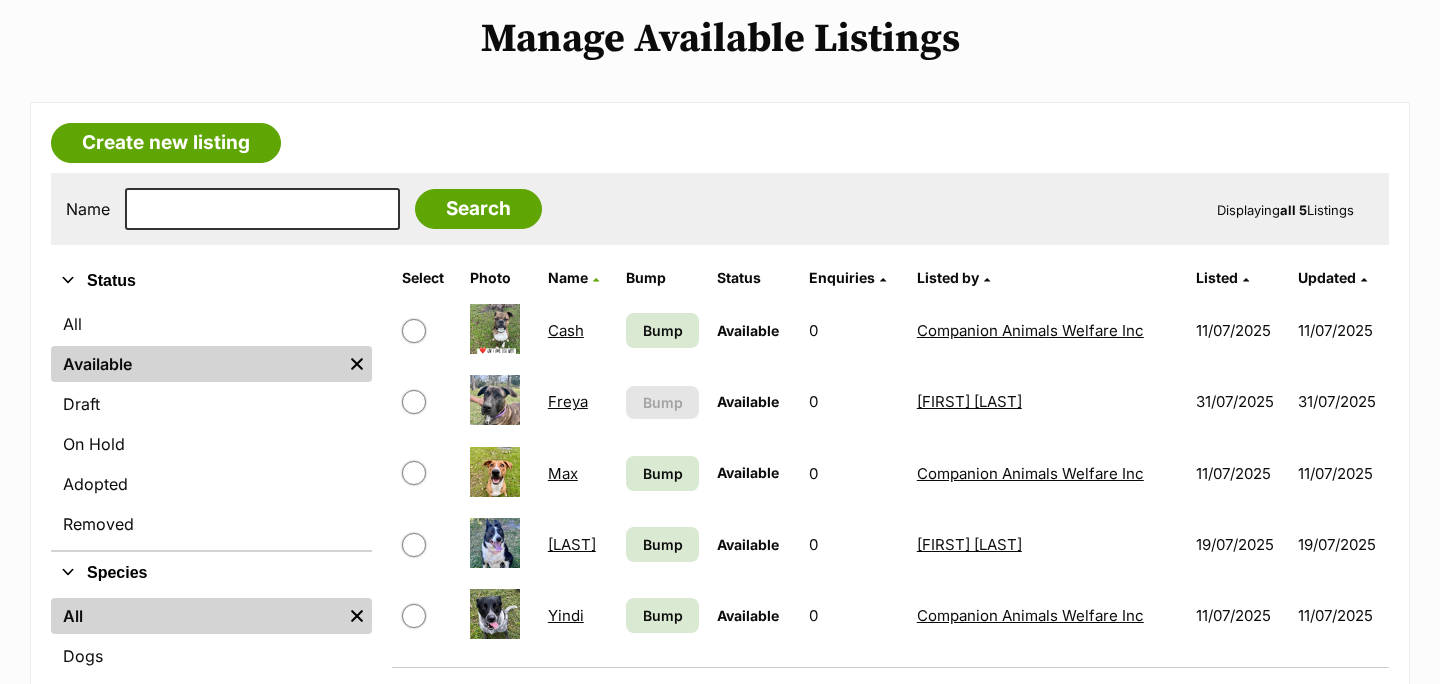 click at bounding box center [414, 545] 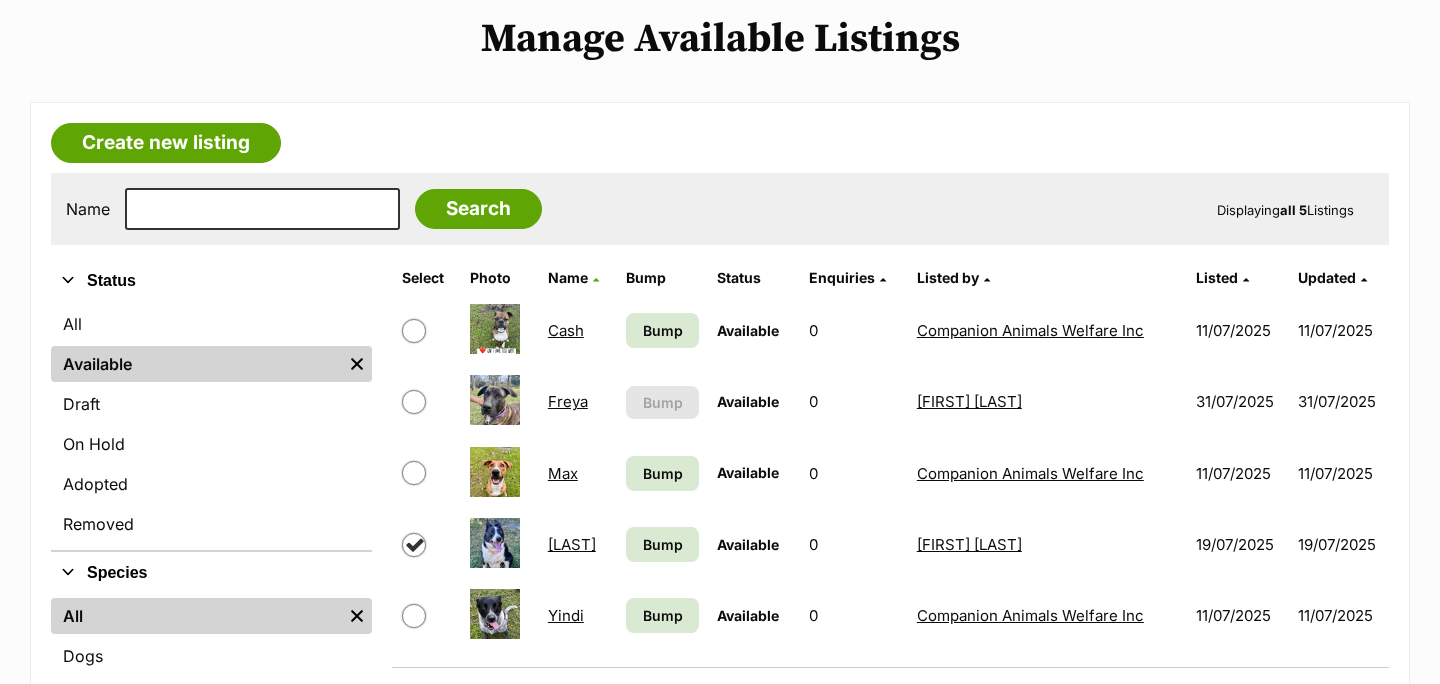 checkbox on "true" 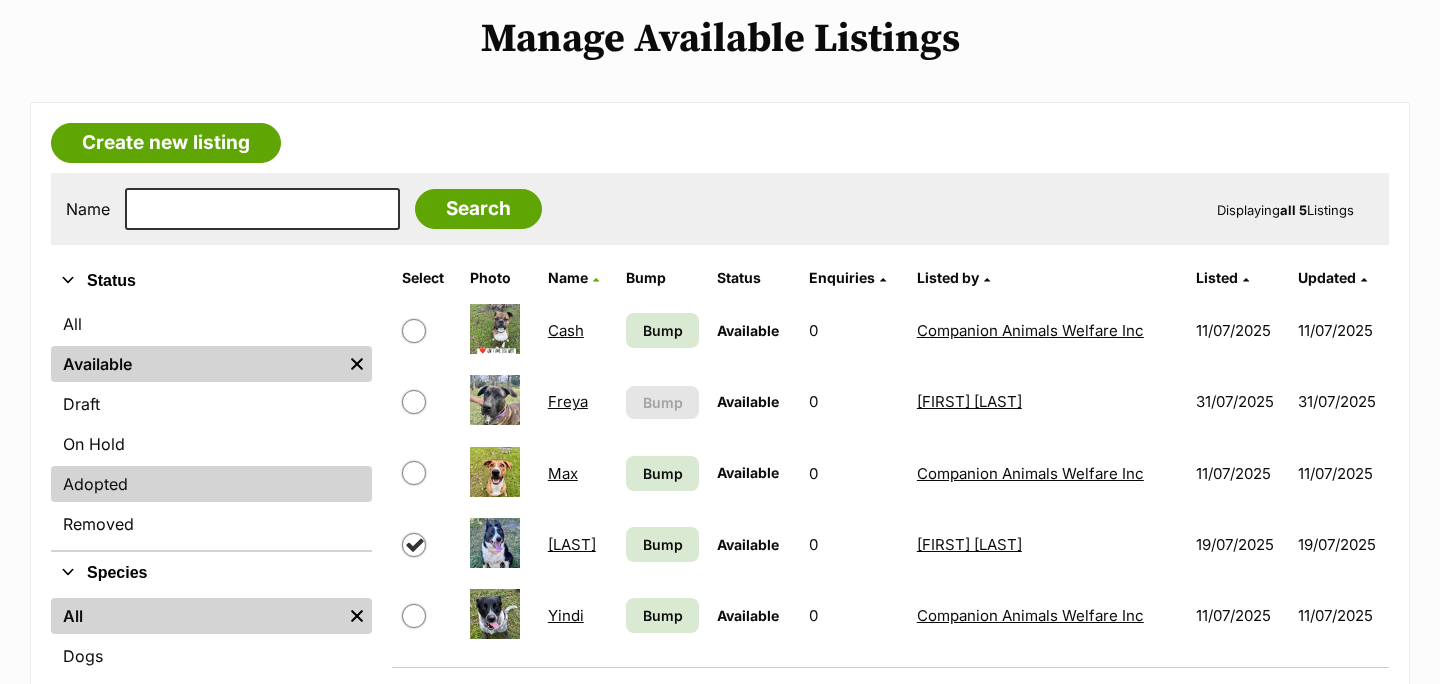 click on "Adopted" at bounding box center [211, 484] 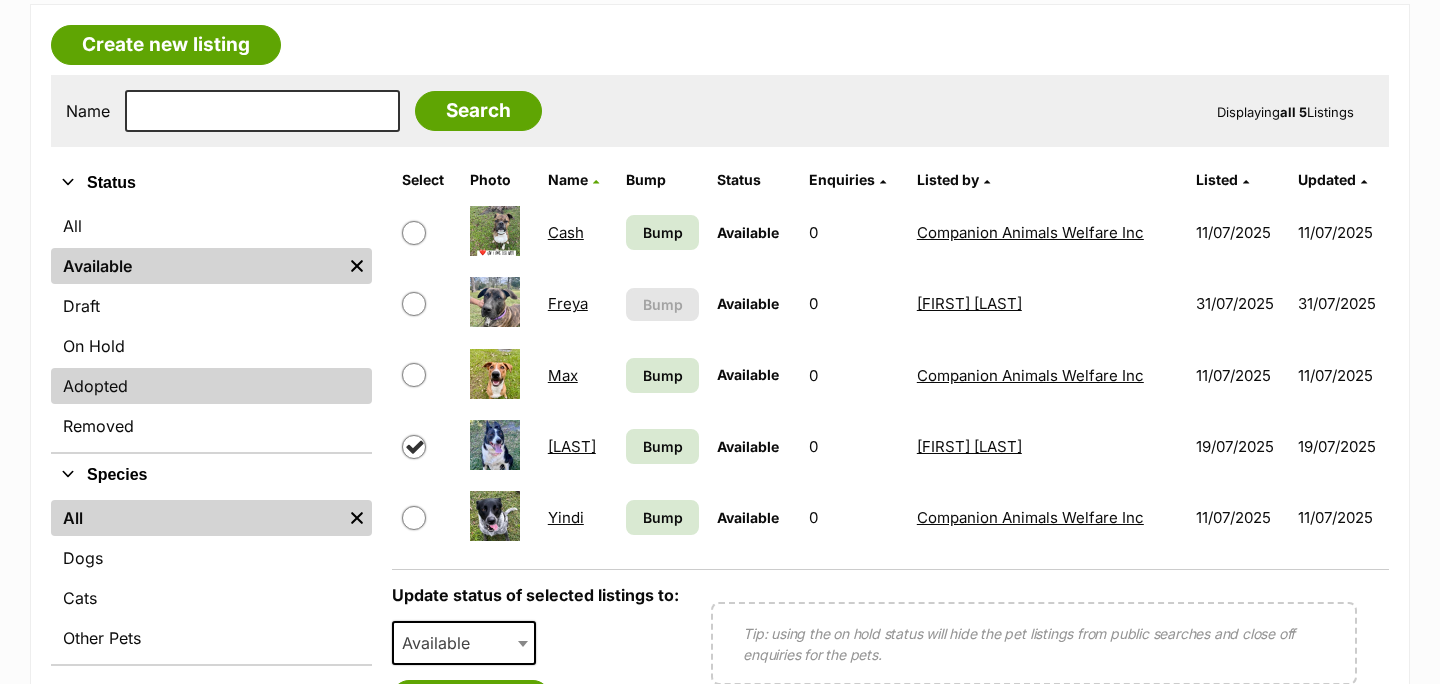 scroll, scrollTop: 471, scrollLeft: 0, axis: vertical 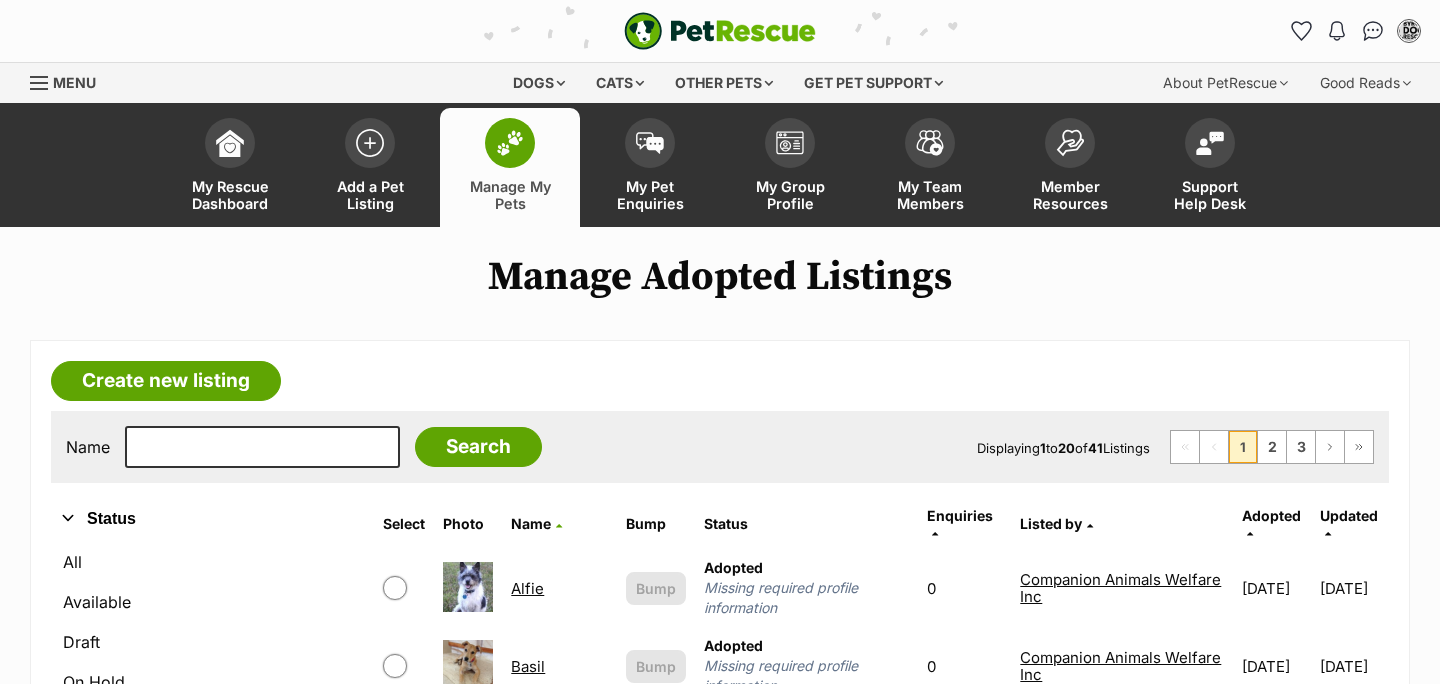 click on "Manage My Pets" at bounding box center (510, 195) 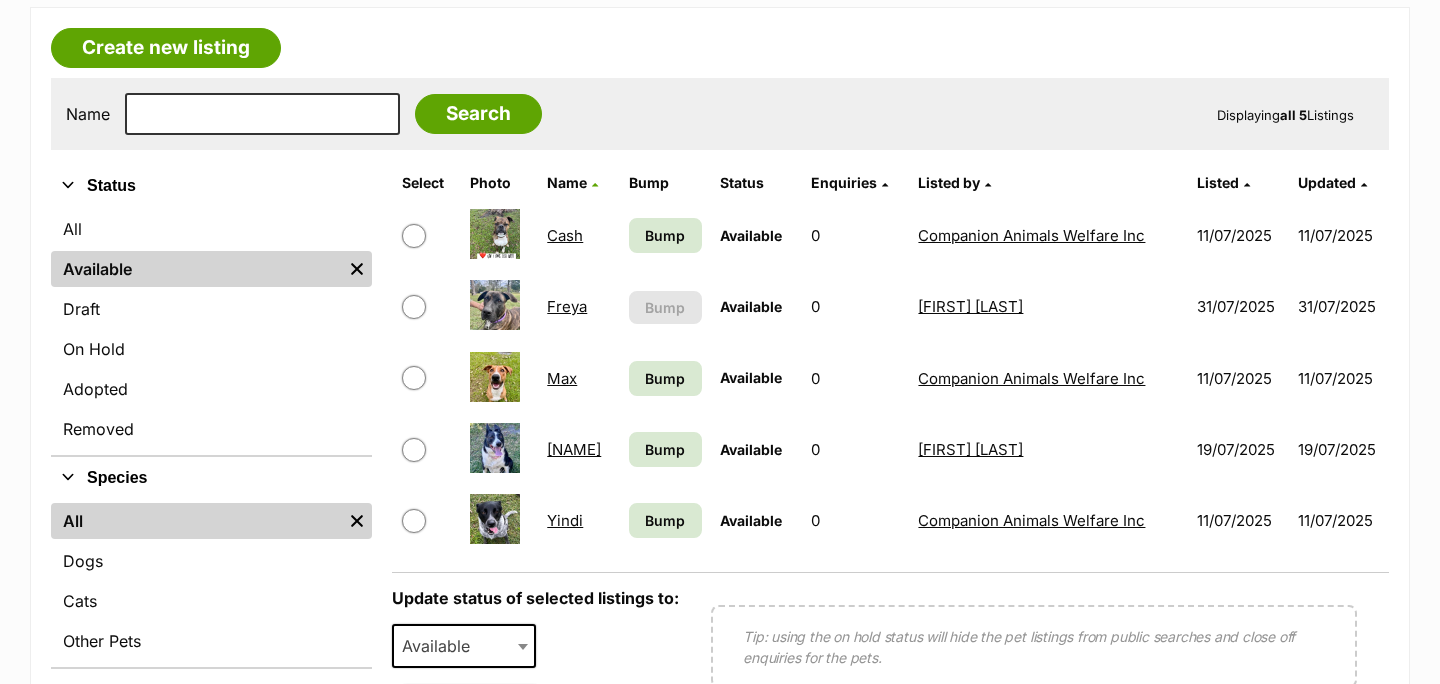scroll, scrollTop: 333, scrollLeft: 0, axis: vertical 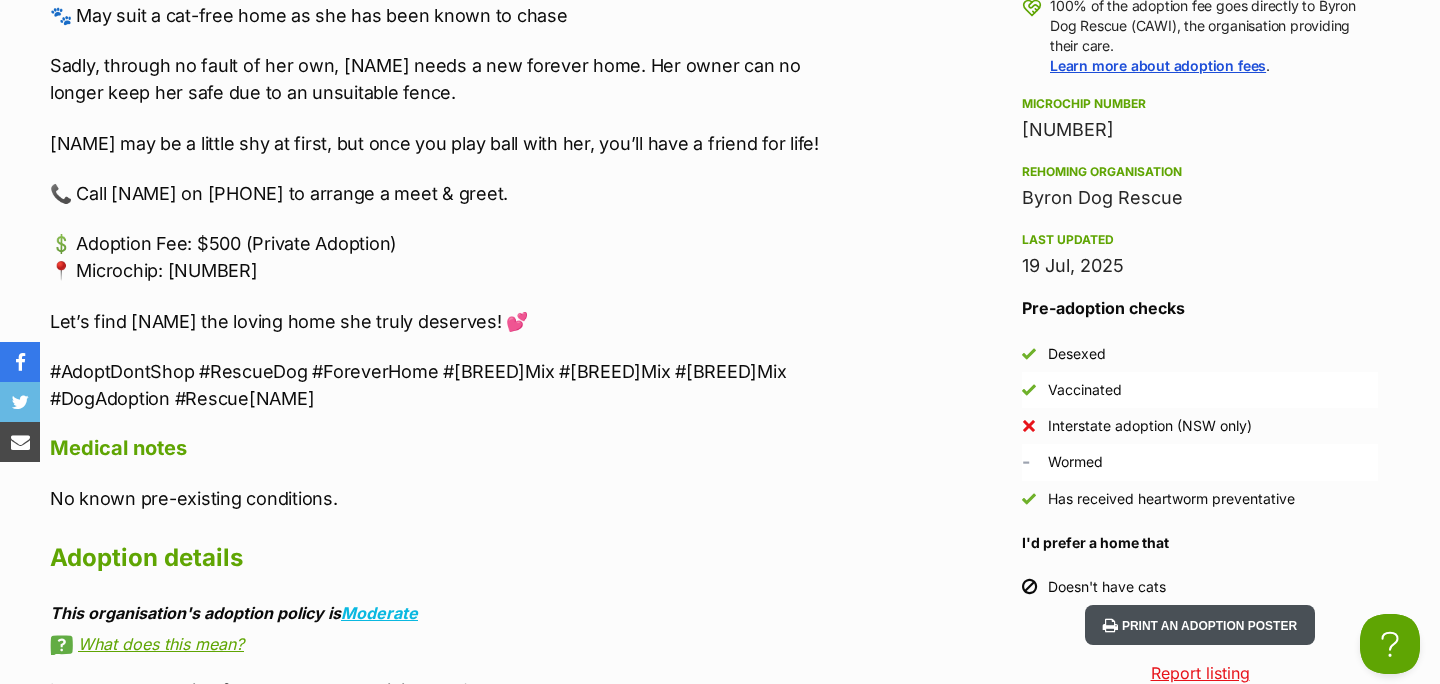 click on "Print an adoption poster" at bounding box center [1200, 625] 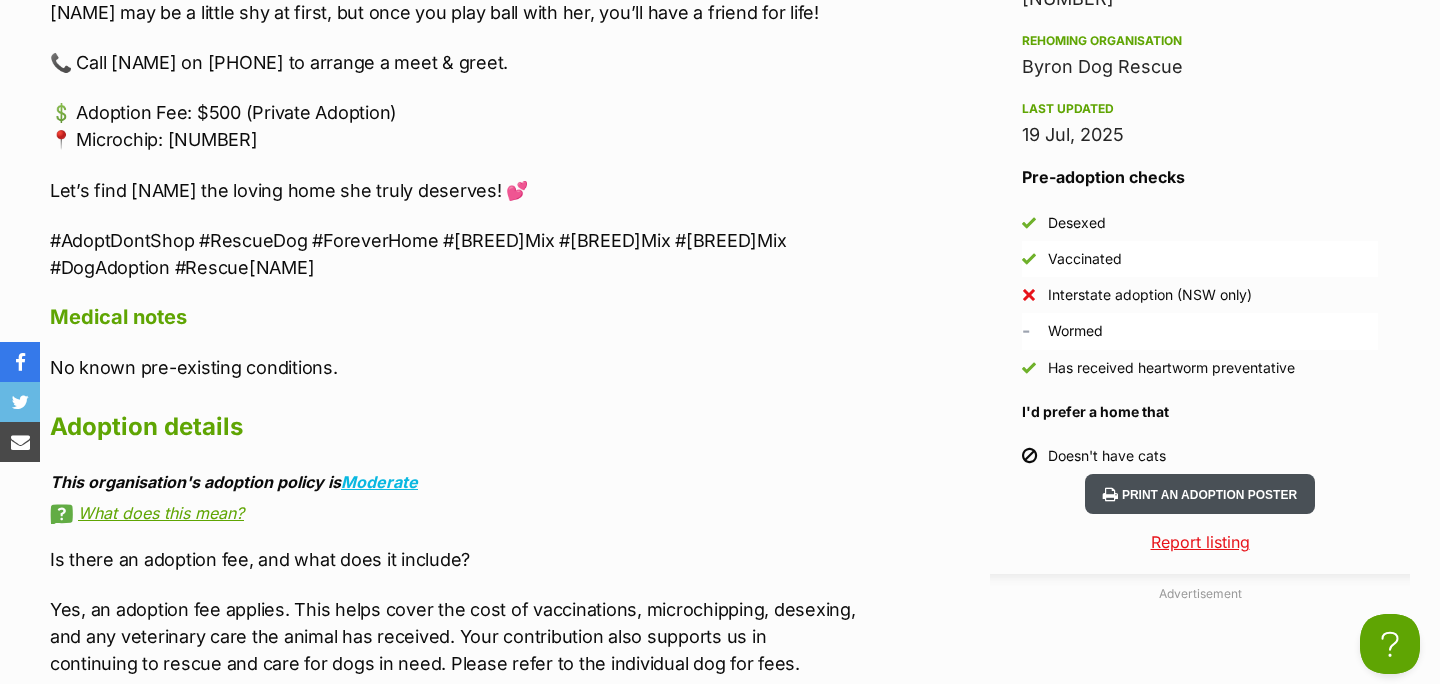 scroll, scrollTop: 2305, scrollLeft: 0, axis: vertical 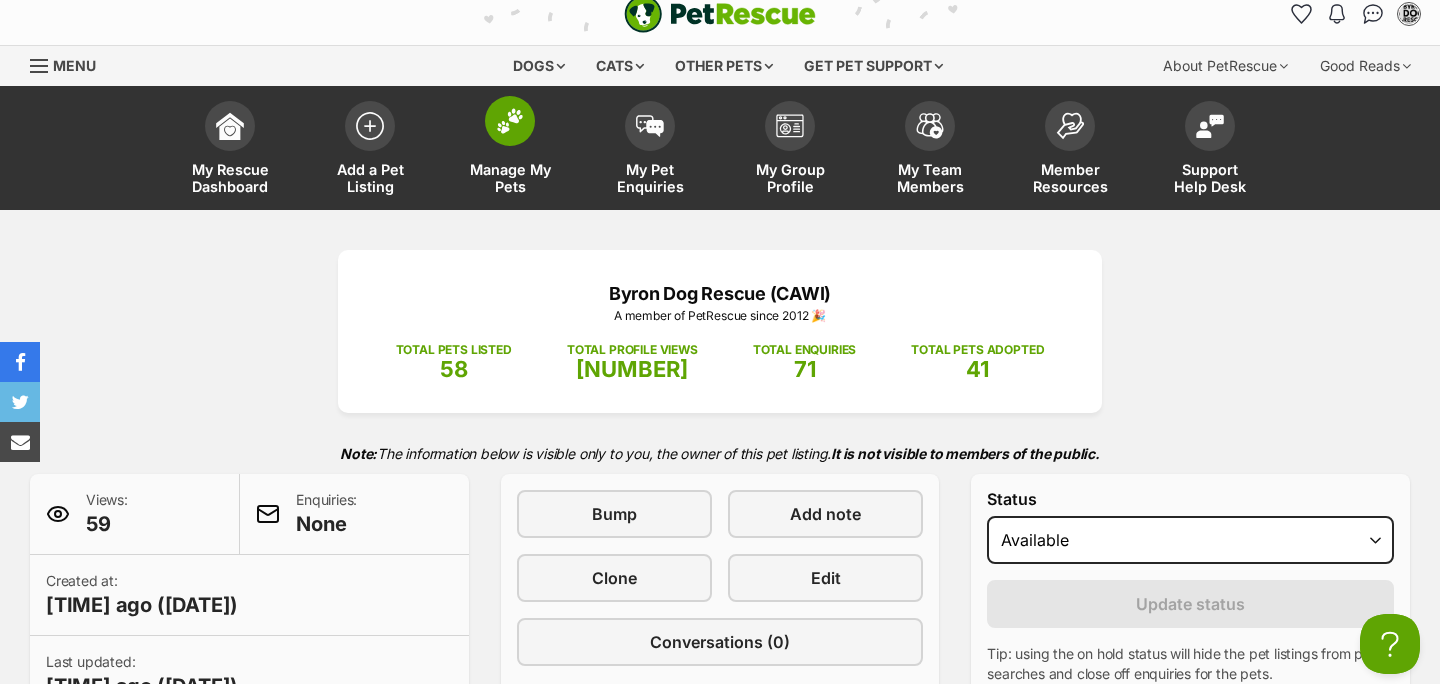 click on "Manage My Pets" at bounding box center [510, 150] 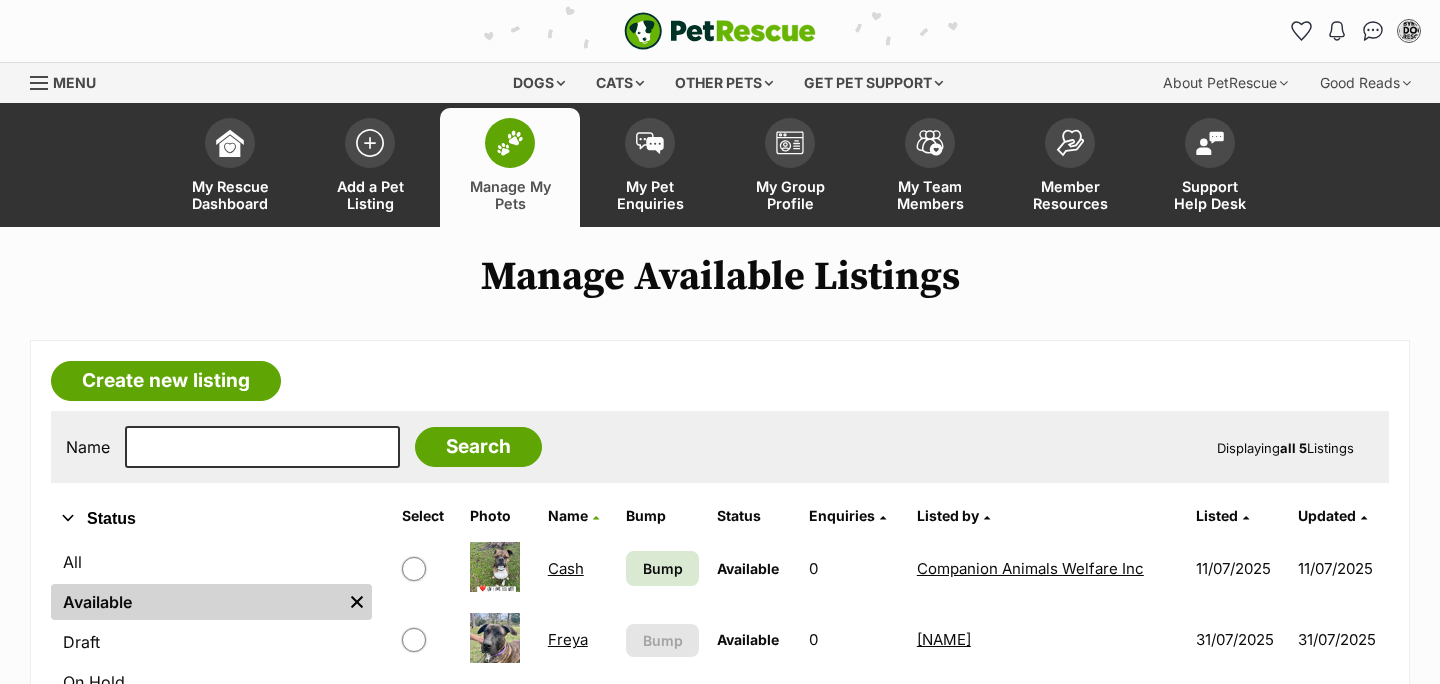 scroll, scrollTop: 0, scrollLeft: 0, axis: both 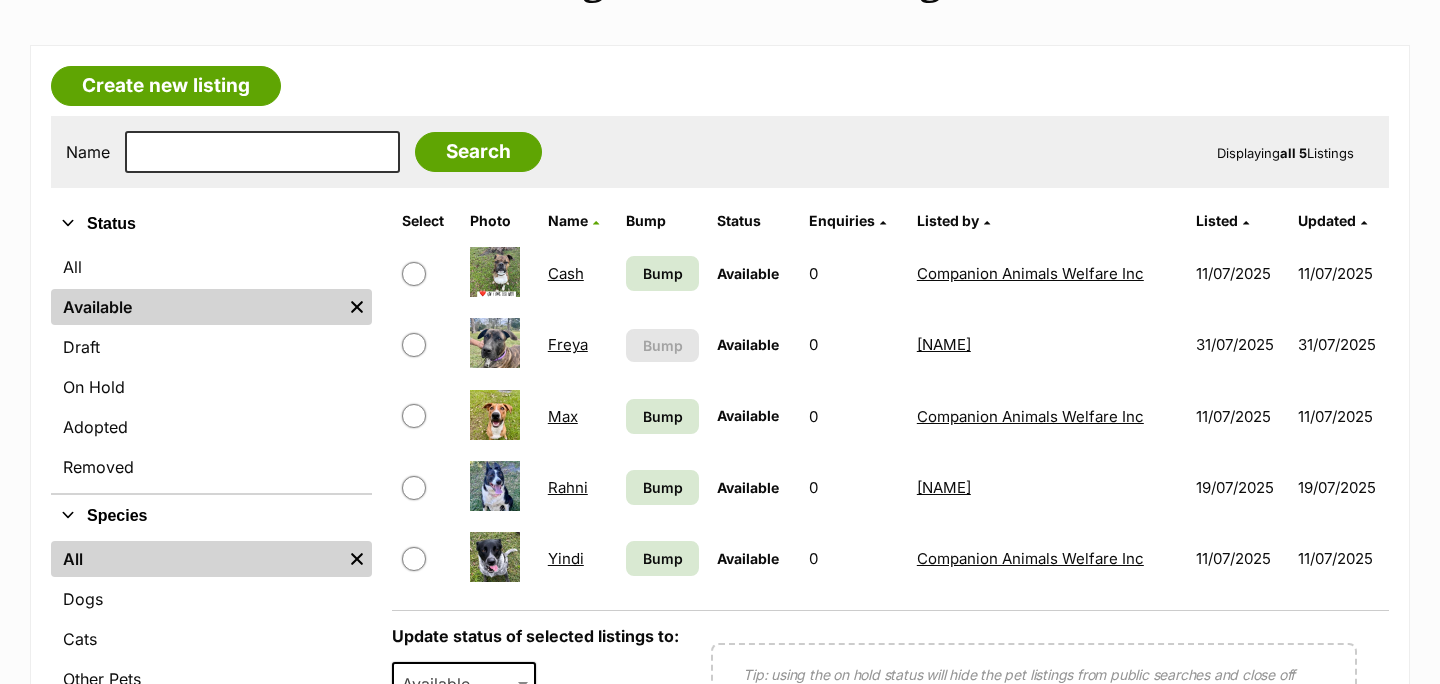 click at bounding box center (414, 488) 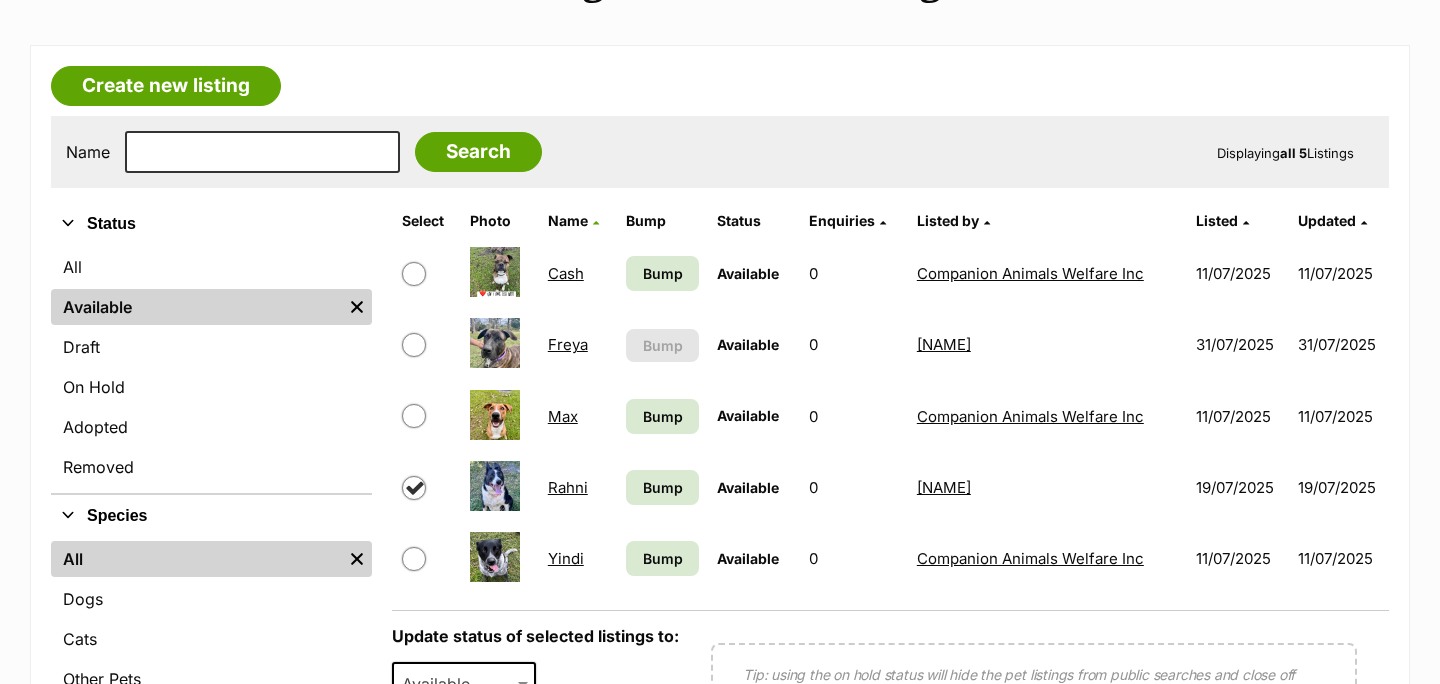 checkbox on "true" 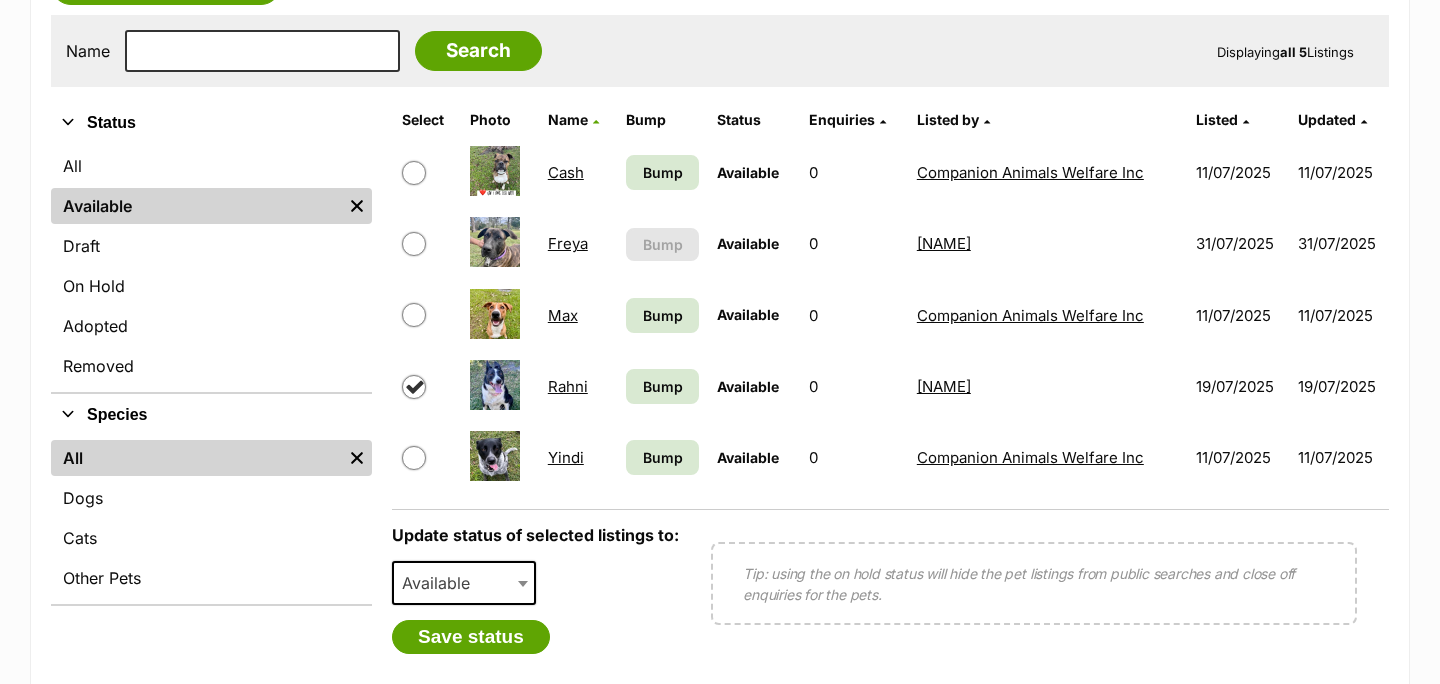 scroll, scrollTop: 397, scrollLeft: 0, axis: vertical 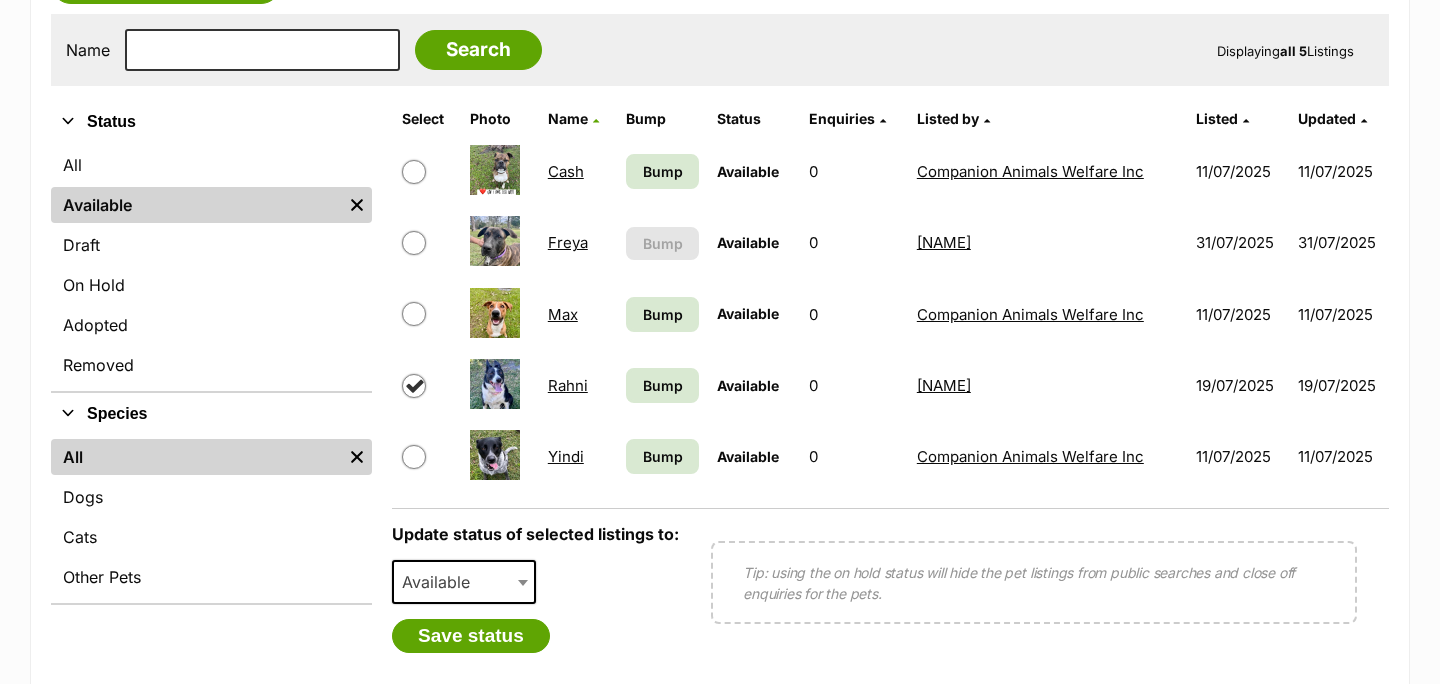 click at bounding box center [523, 583] 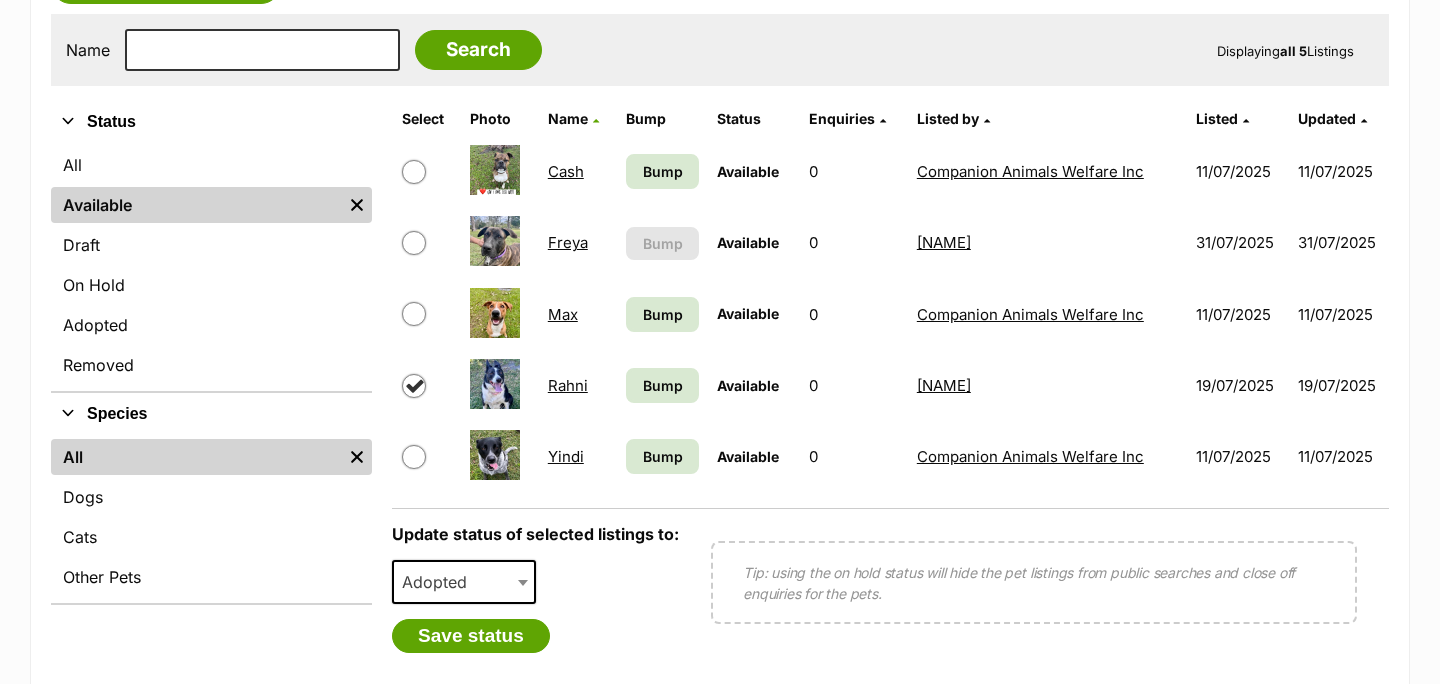 select on "rehomed" 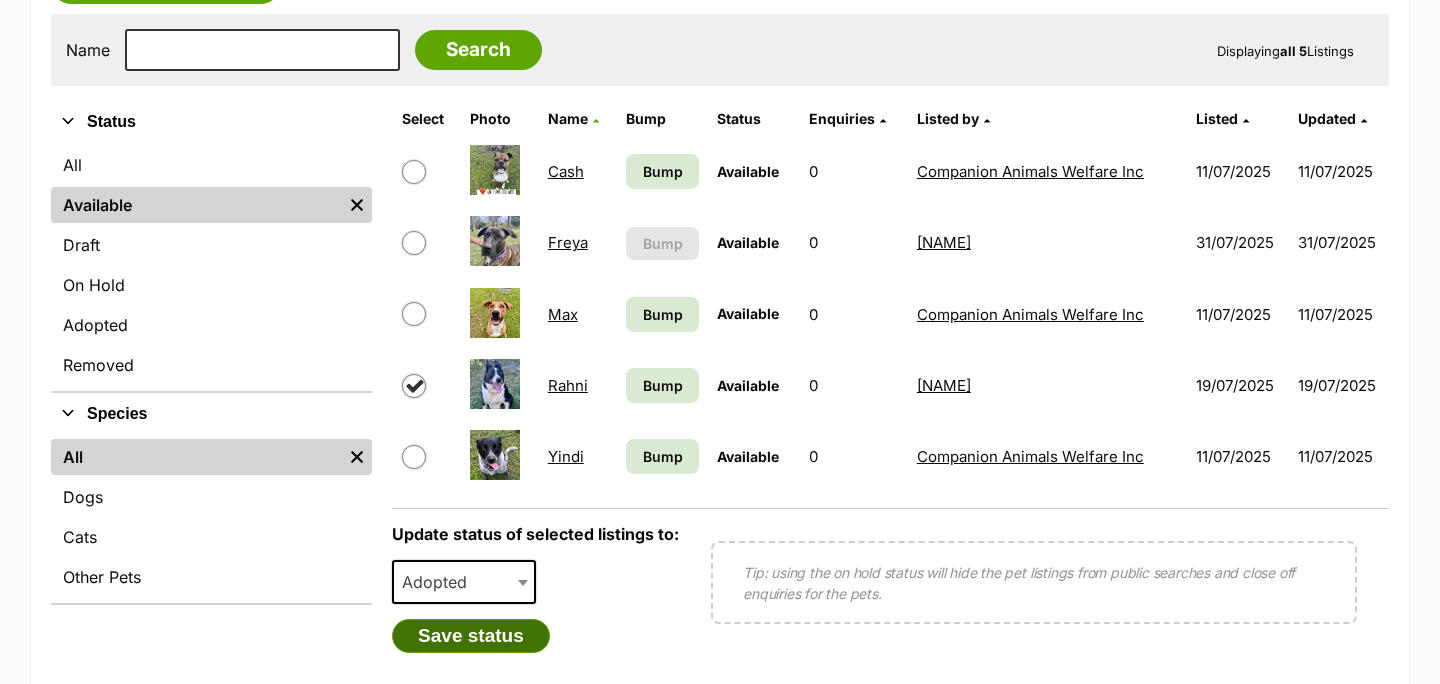 click on "Save status" at bounding box center (471, 636) 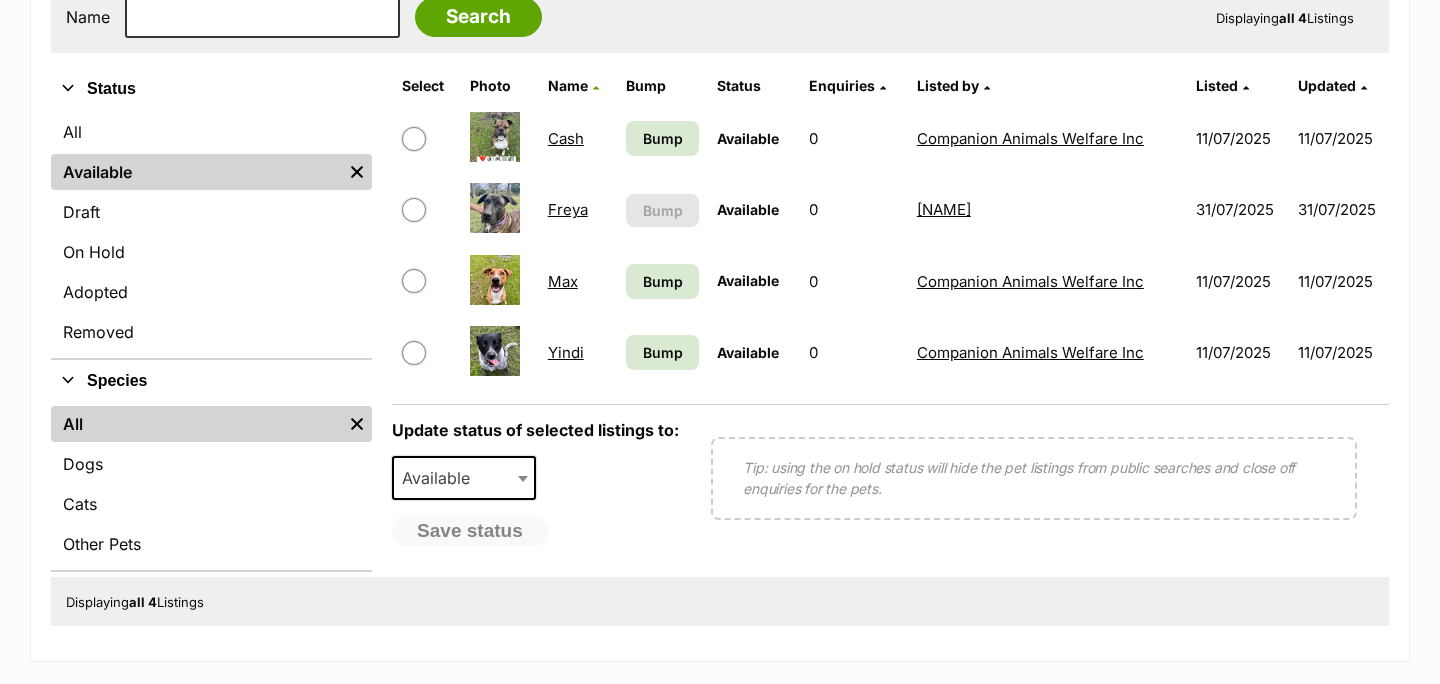 scroll, scrollTop: 429, scrollLeft: 0, axis: vertical 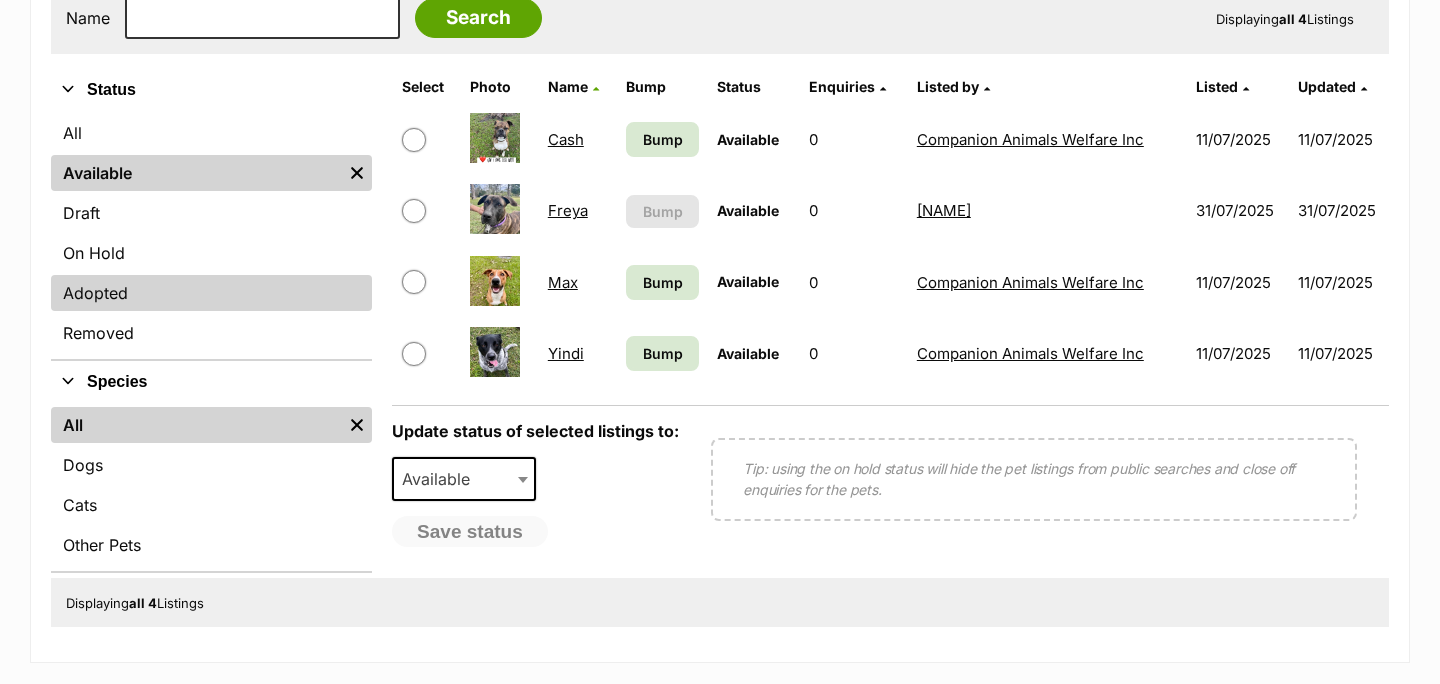 click on "Adopted" at bounding box center (211, 293) 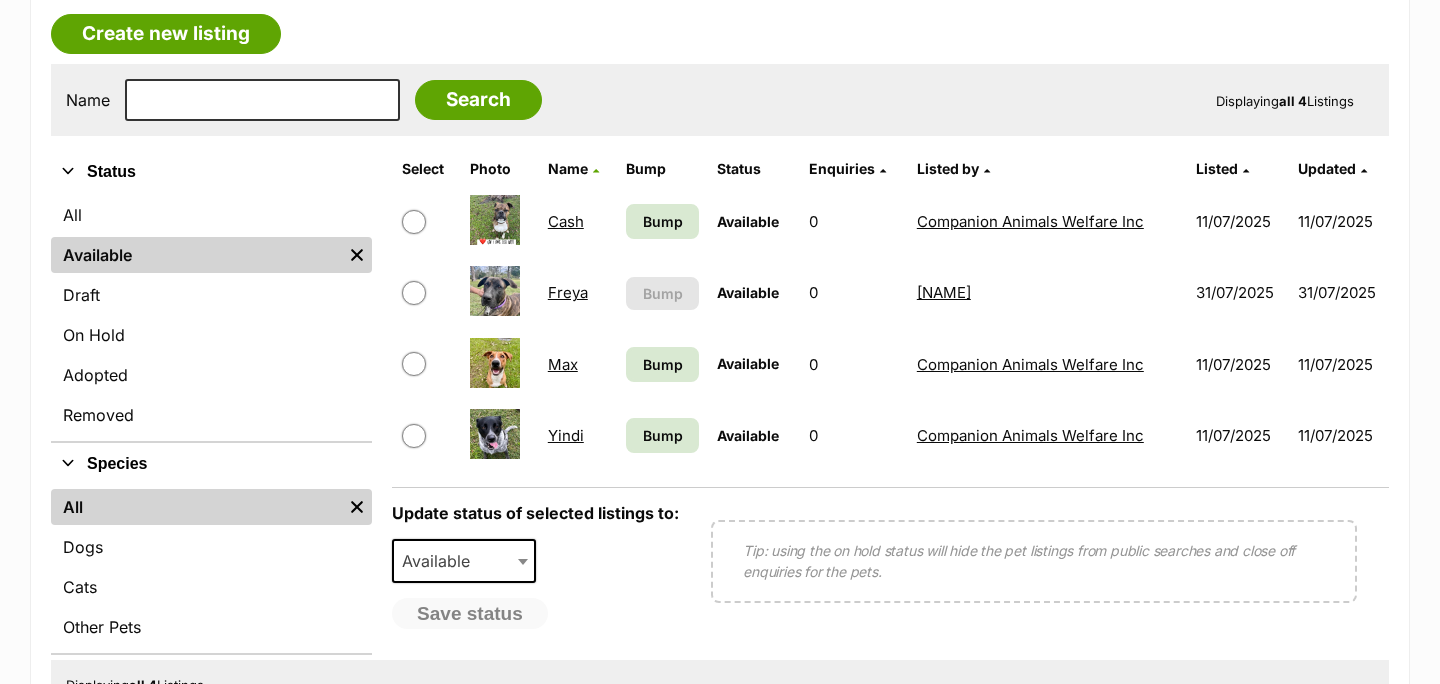 scroll, scrollTop: 337, scrollLeft: 0, axis: vertical 